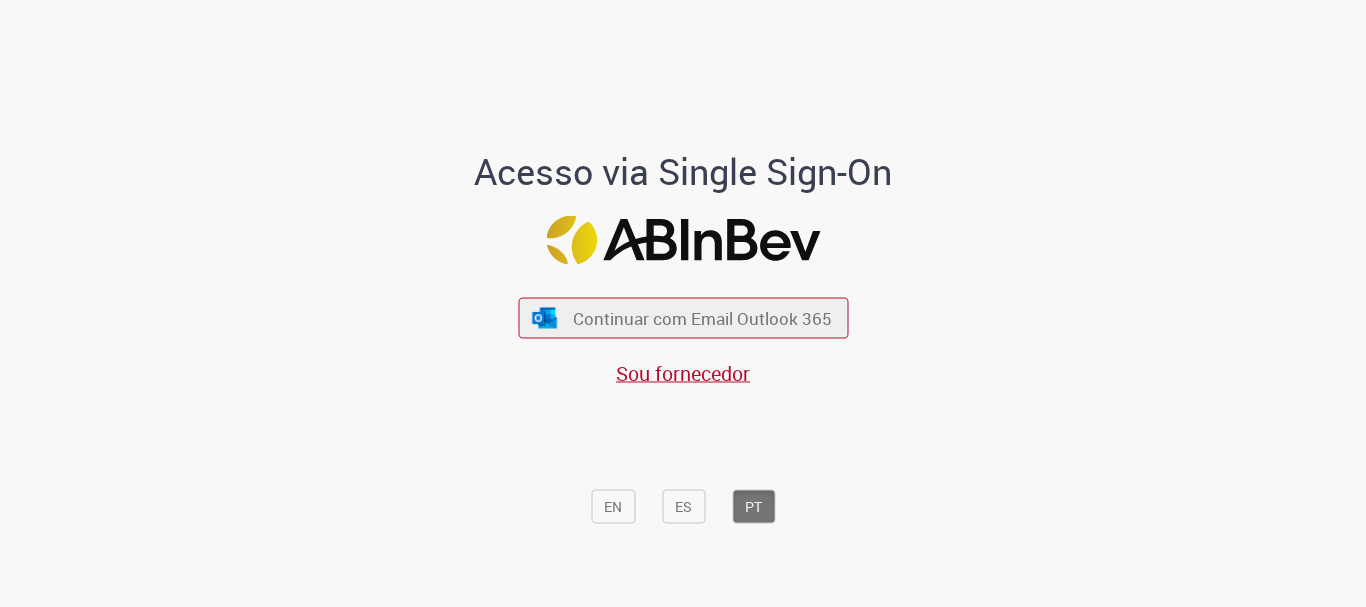 scroll, scrollTop: 0, scrollLeft: 0, axis: both 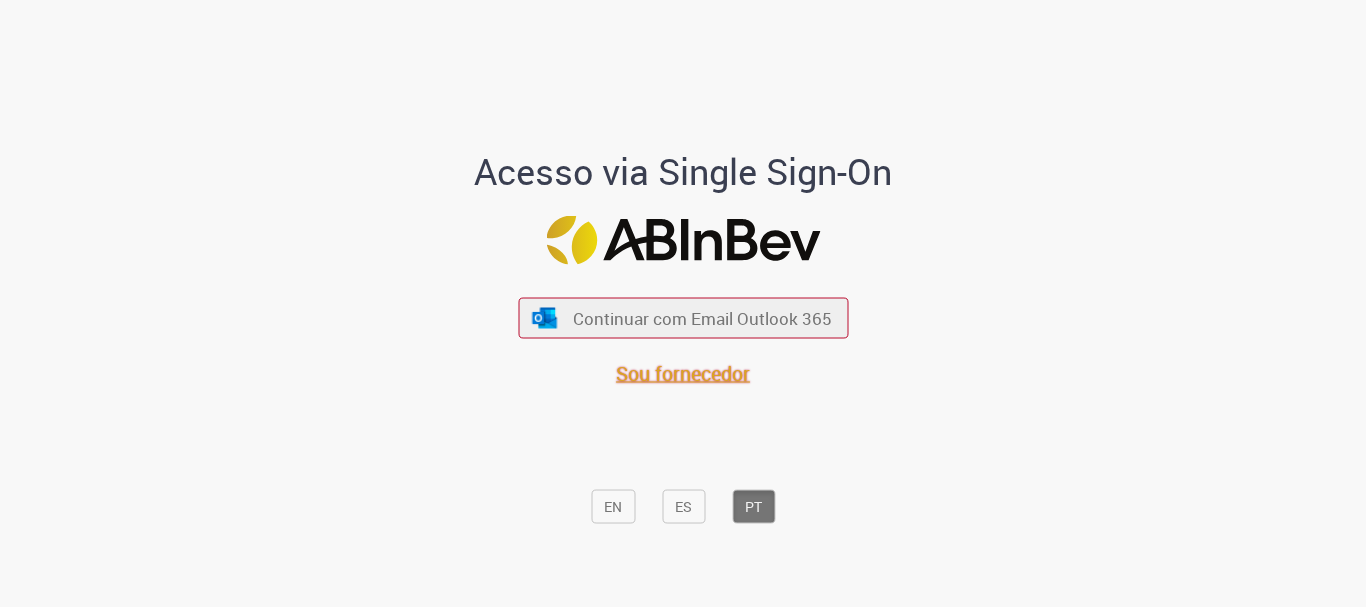 drag, startPoint x: 668, startPoint y: 361, endPoint x: 651, endPoint y: 350, distance: 20.248457 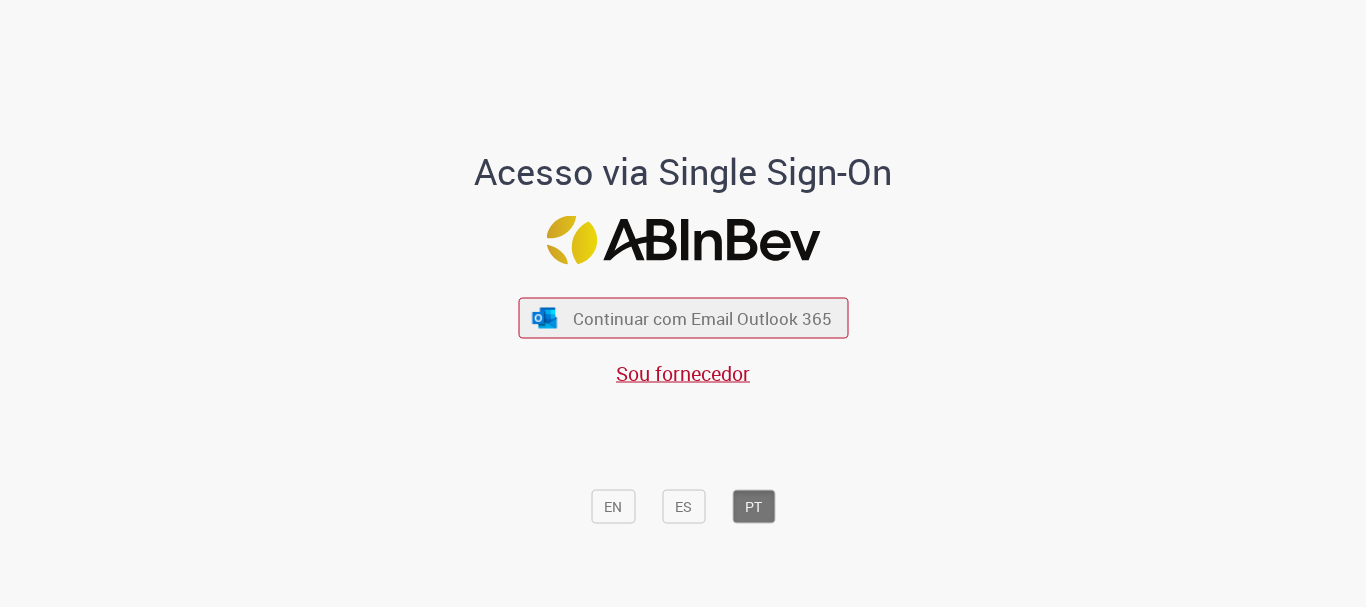 click on "Sou fornecedor" at bounding box center [683, 373] 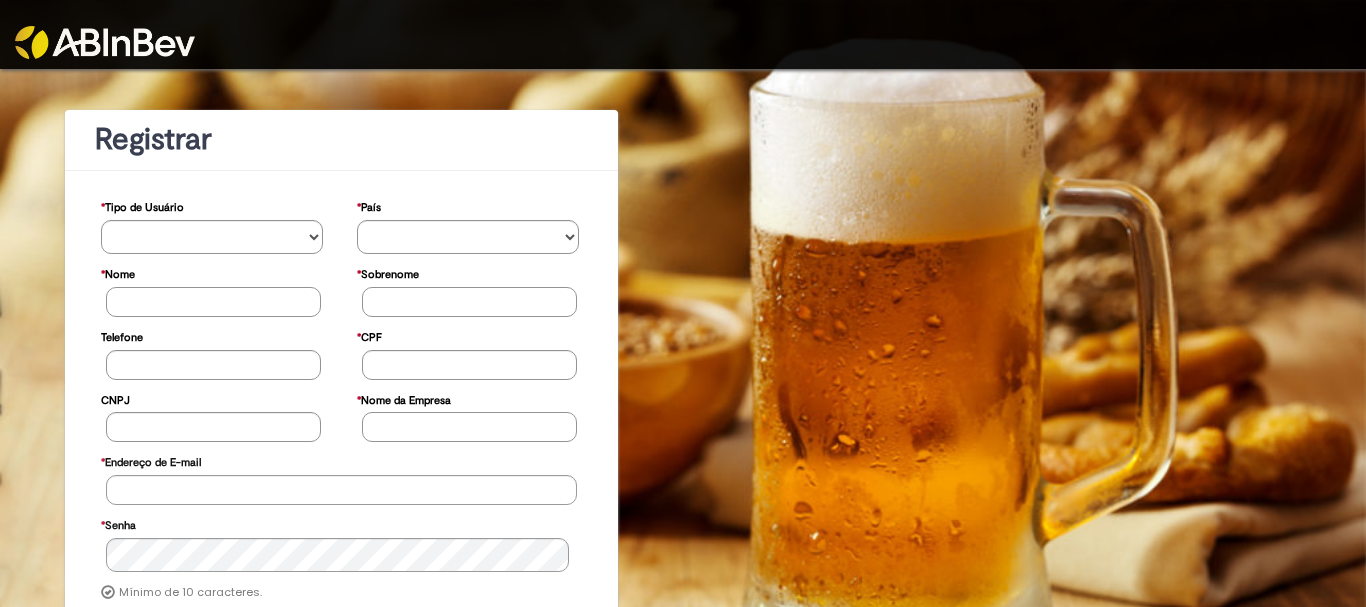 scroll, scrollTop: 0, scrollLeft: 0, axis: both 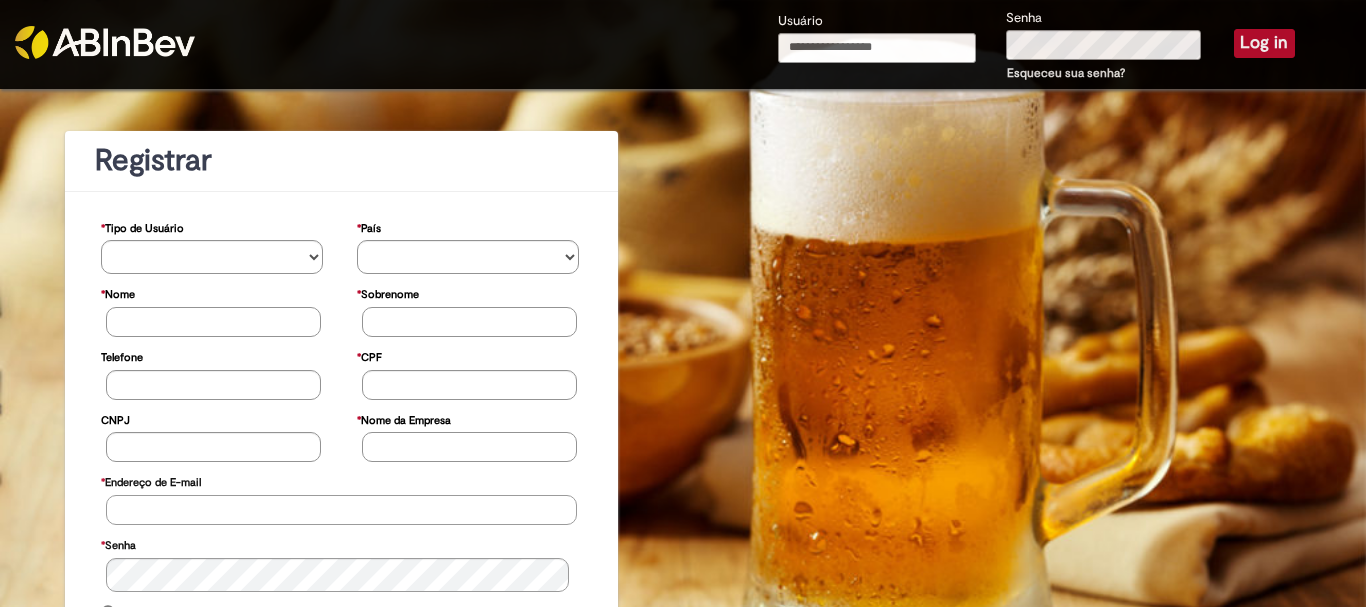 type on "**********" 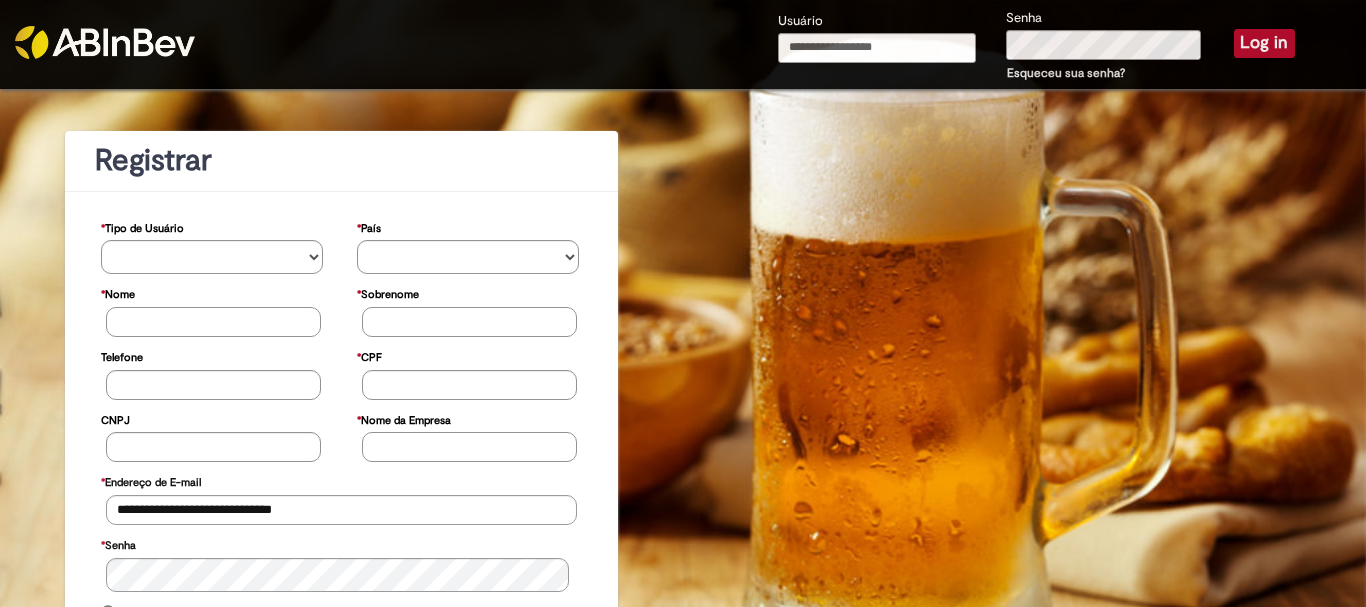 type on "**********" 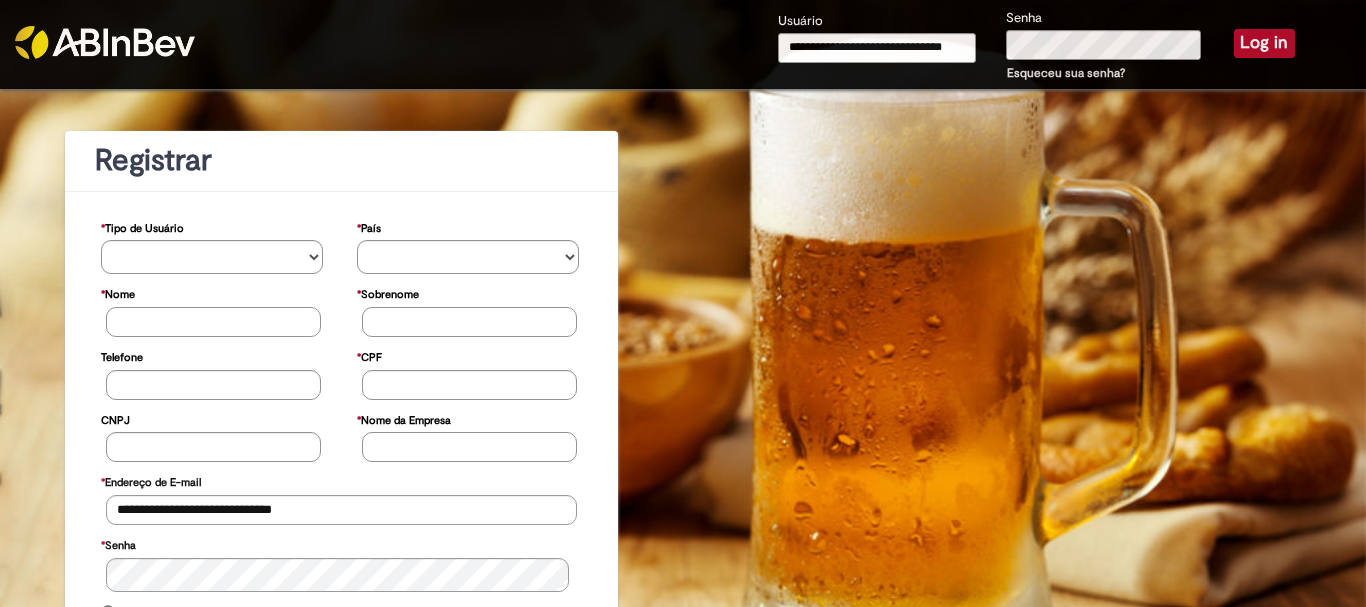 click on "Log in" at bounding box center (1264, 43) 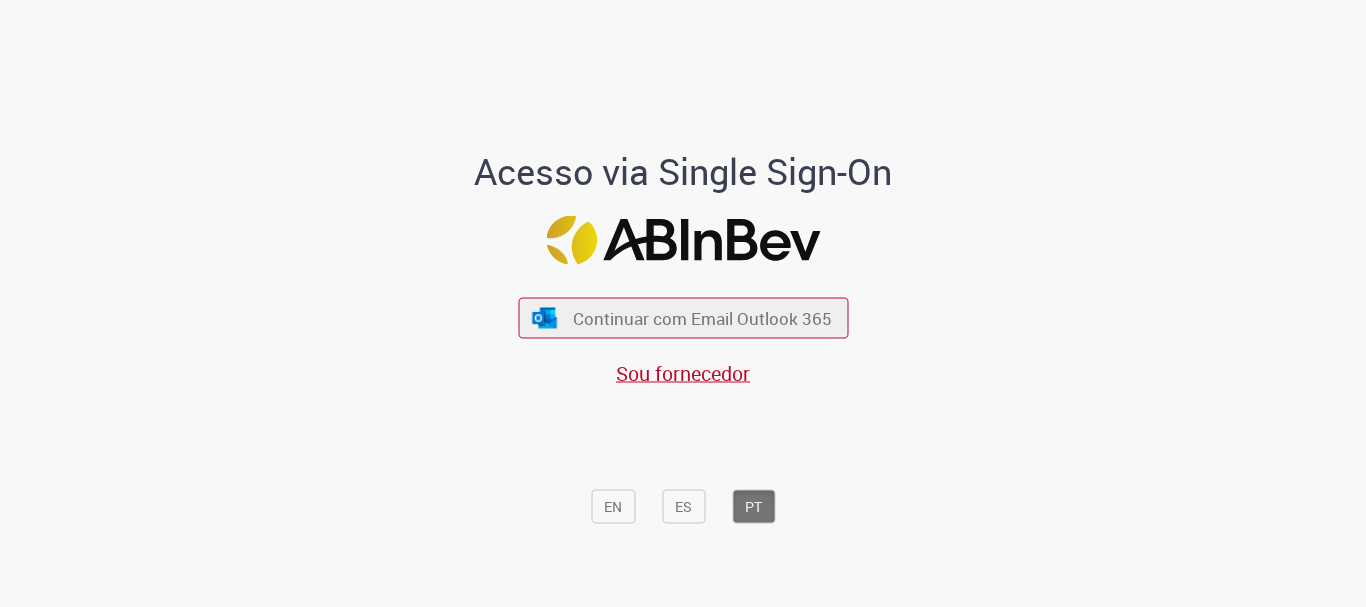 scroll, scrollTop: 0, scrollLeft: 0, axis: both 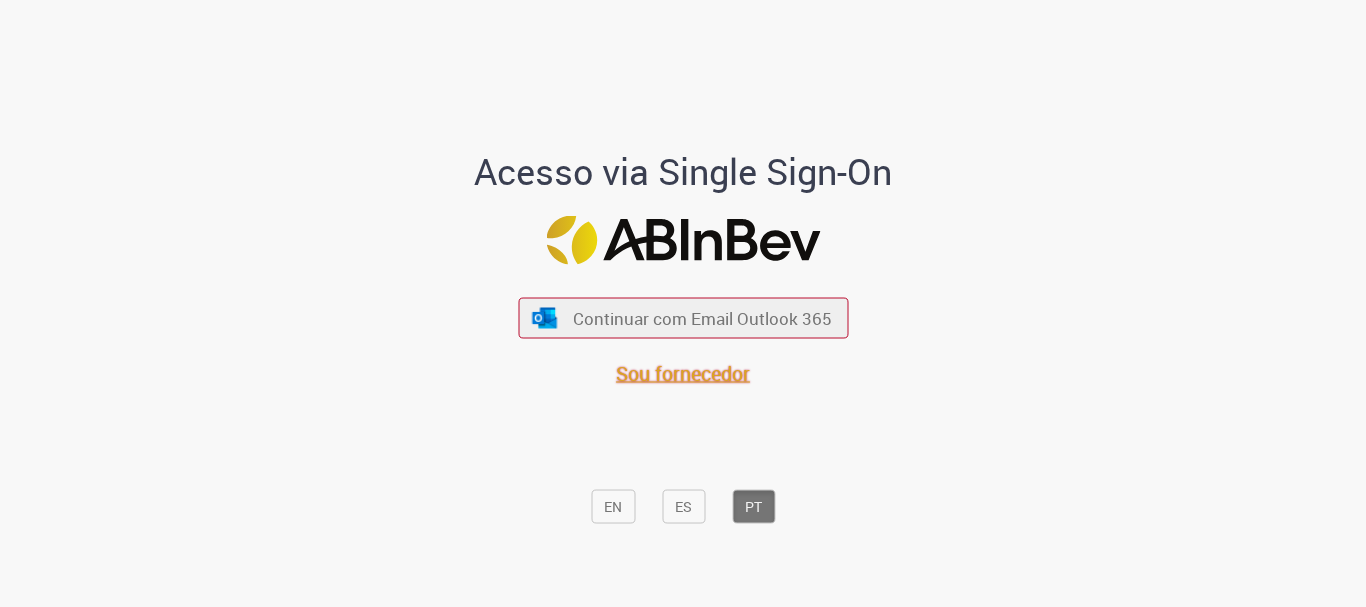 click on "Sou fornecedor" at bounding box center [683, 373] 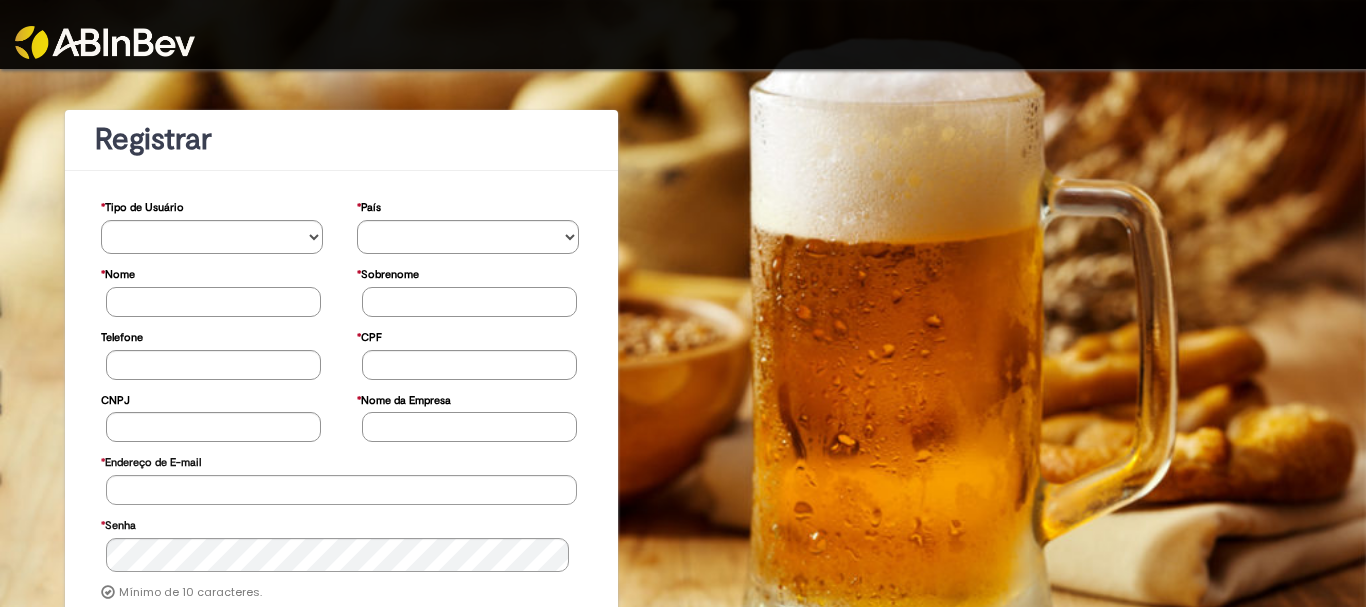 scroll, scrollTop: 0, scrollLeft: 0, axis: both 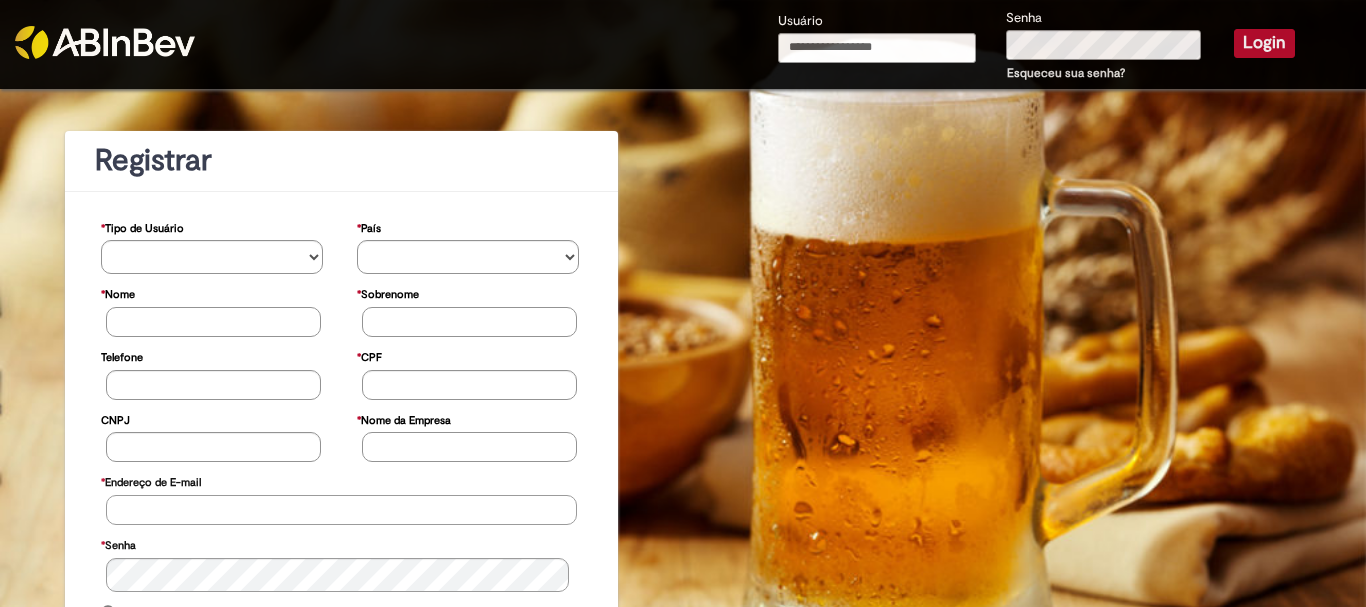 type on "**********" 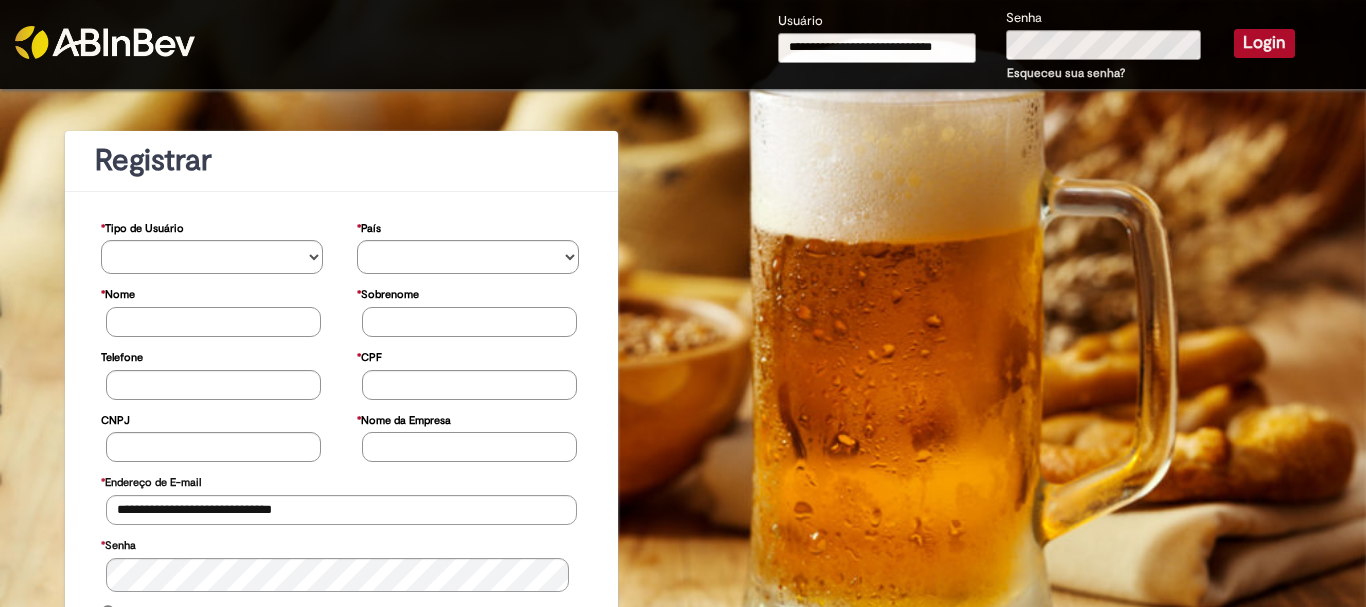 scroll, scrollTop: 0, scrollLeft: 0, axis: both 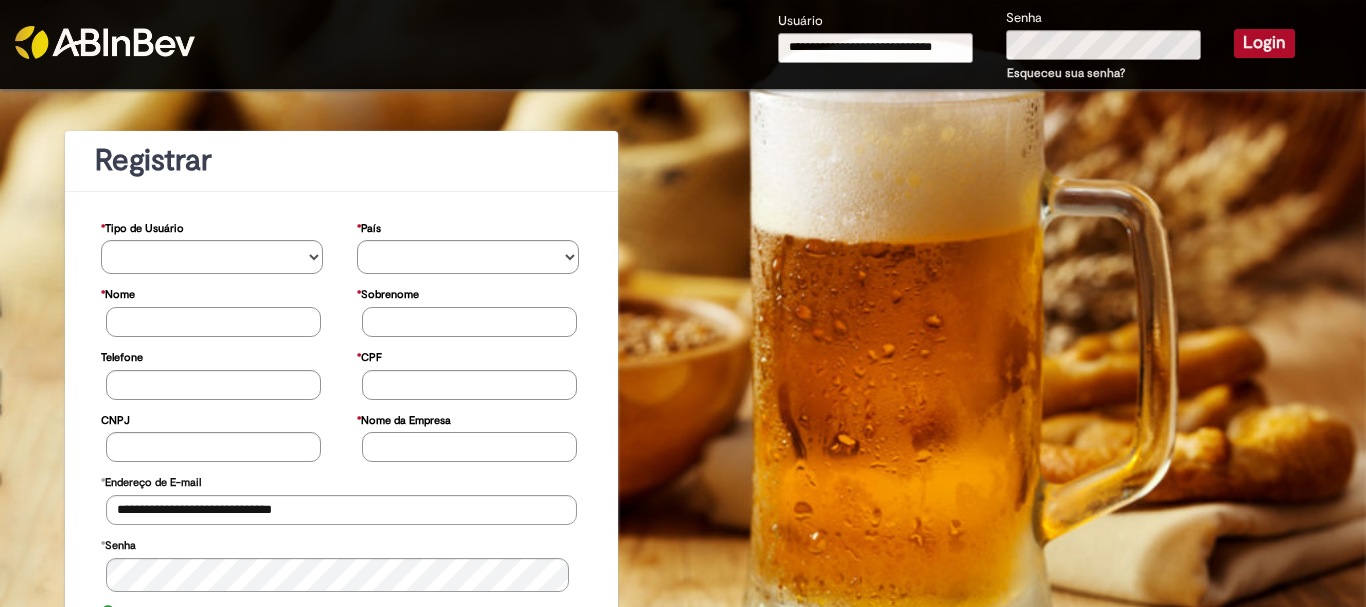 type on "**********" 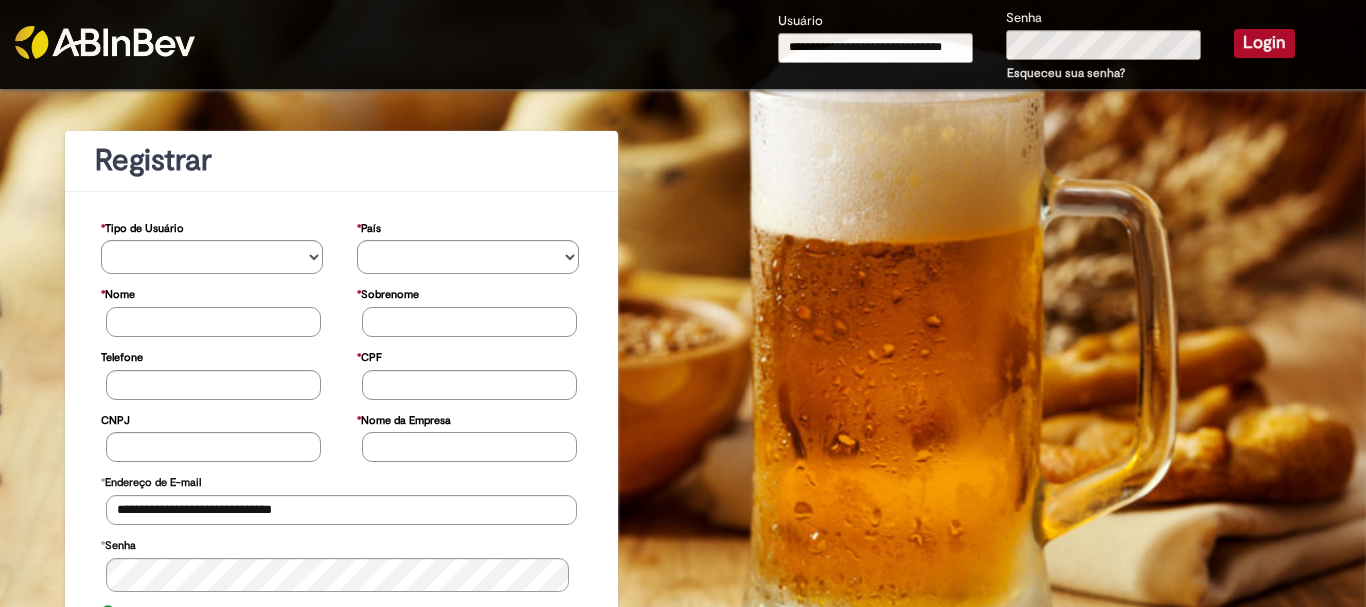 click on "Login" at bounding box center [1264, 43] 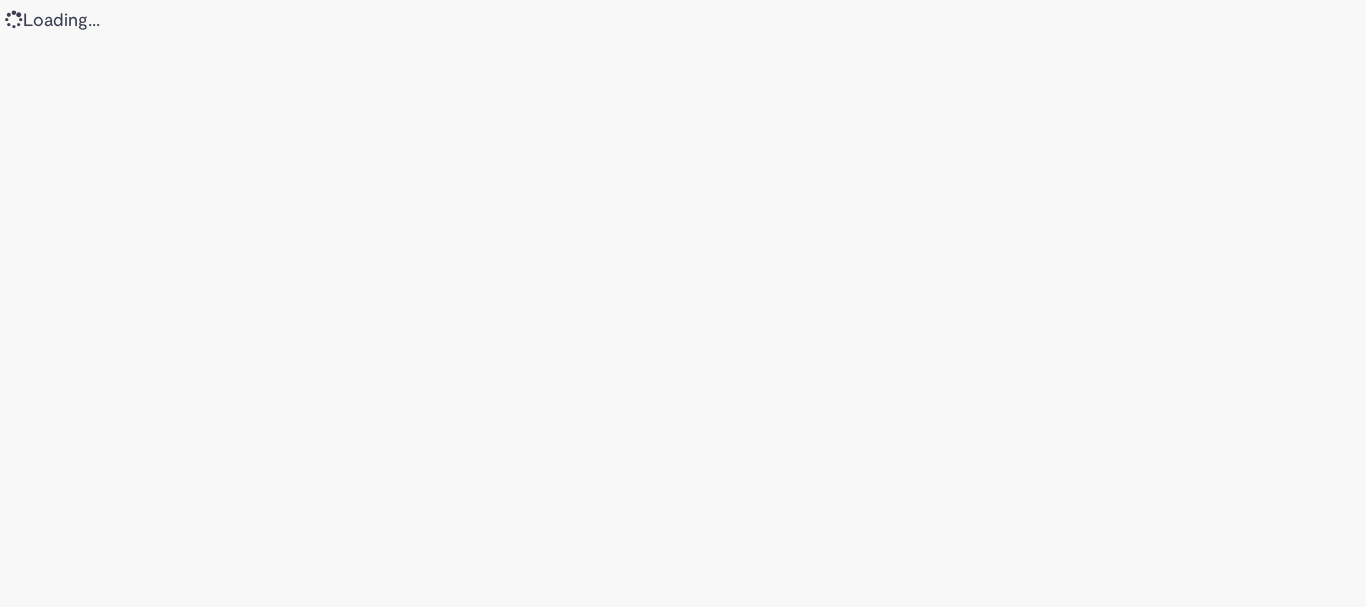 scroll, scrollTop: 0, scrollLeft: 0, axis: both 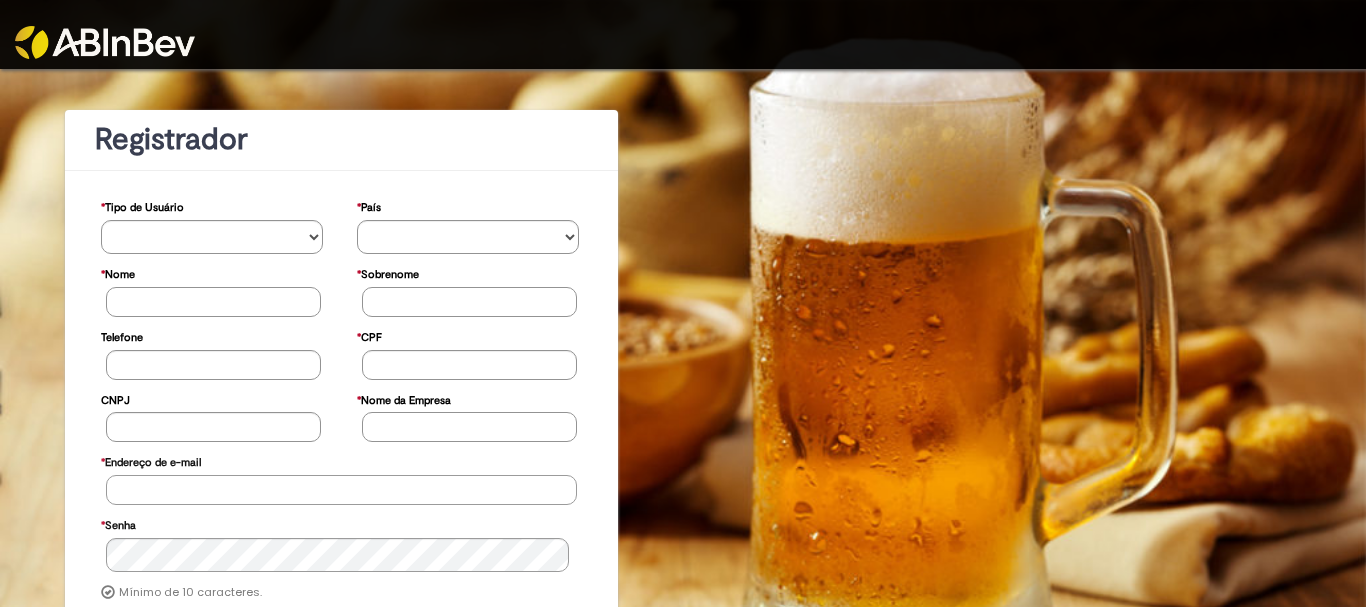 type on "**********" 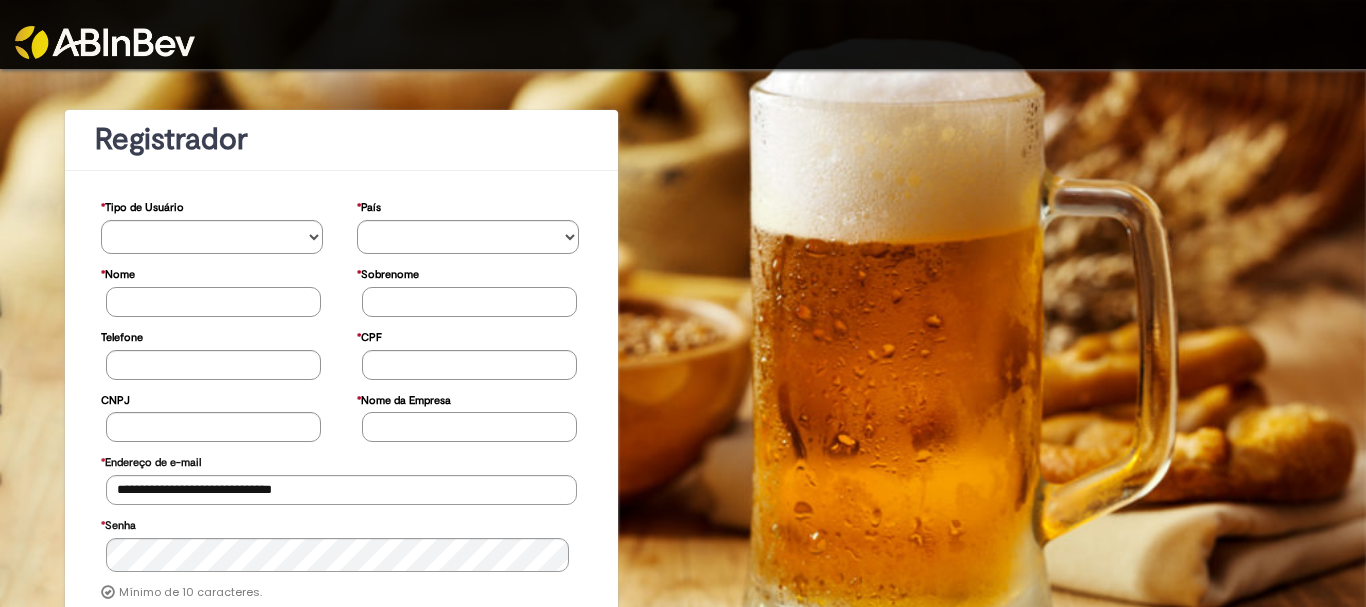 click at bounding box center [683, 34] 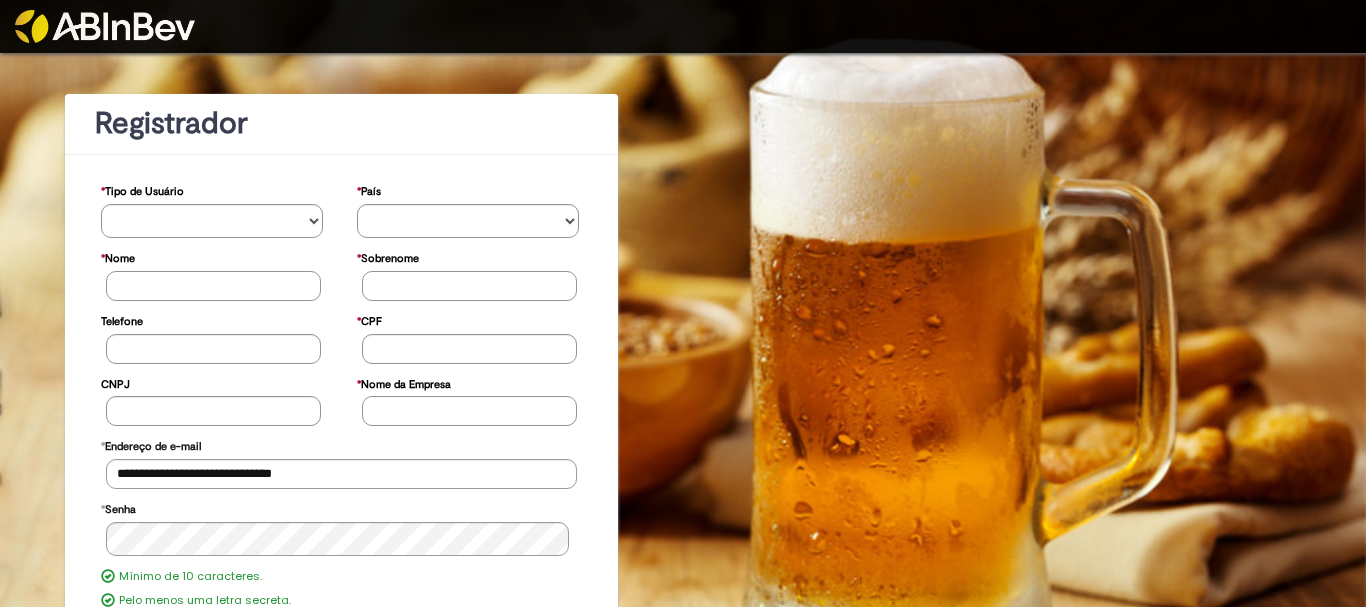 scroll, scrollTop: 0, scrollLeft: 0, axis: both 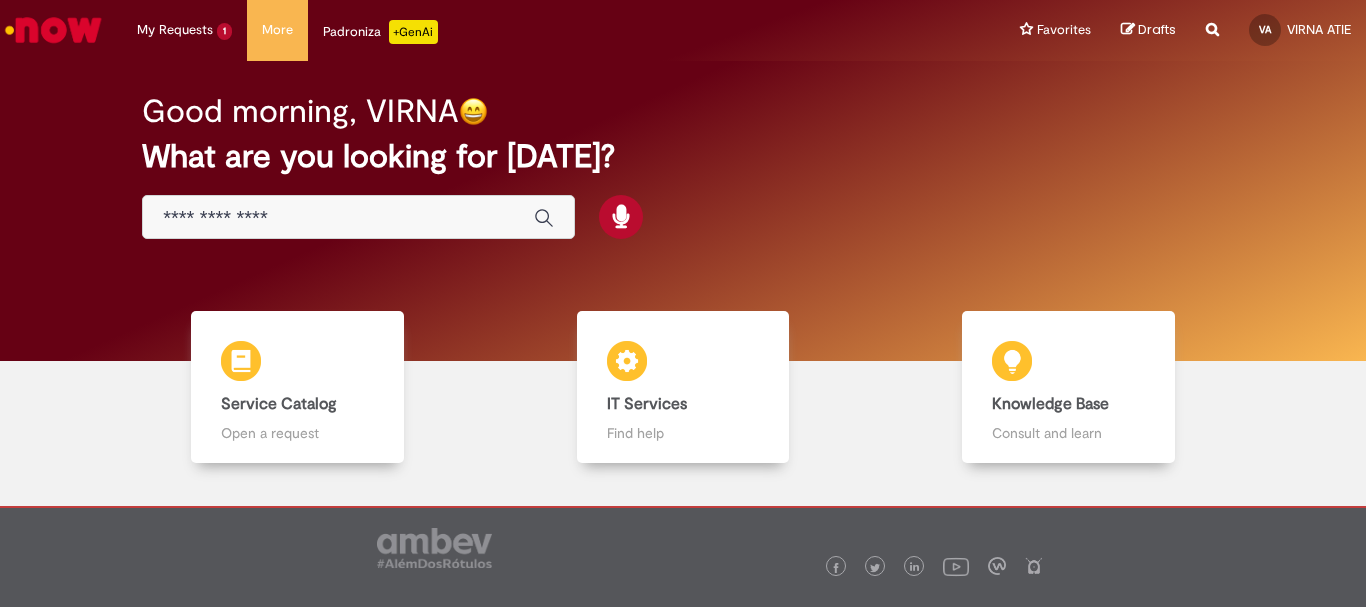 click at bounding box center [338, 218] 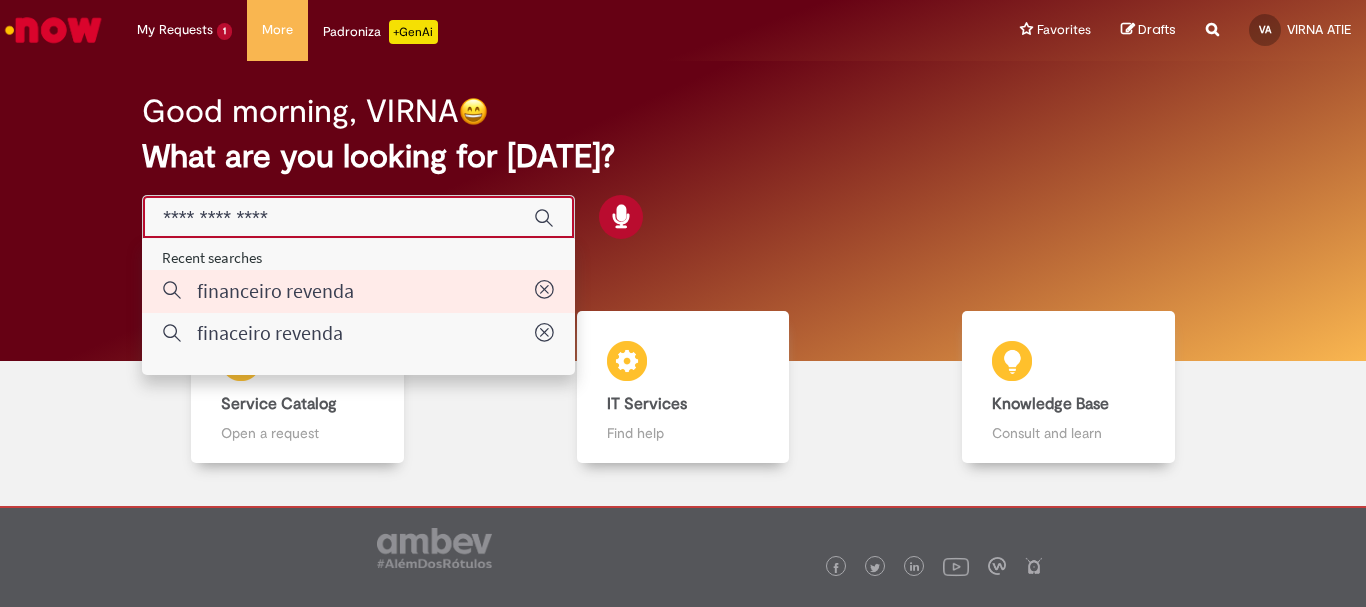 type on "**********" 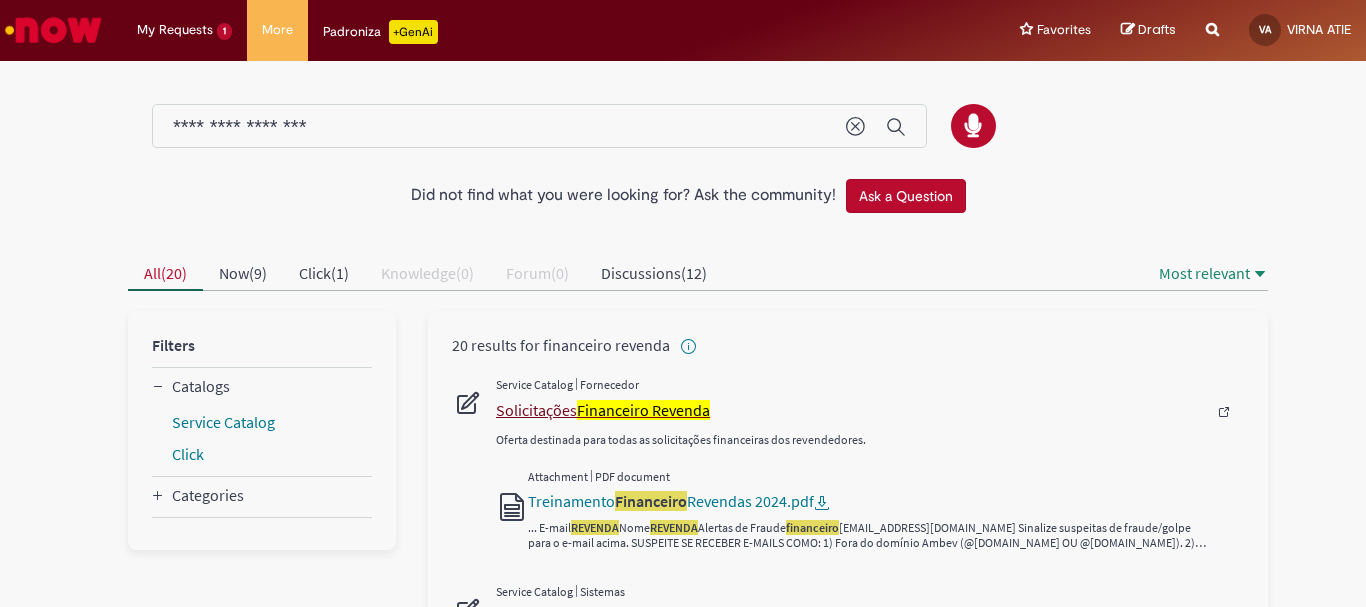 click on "Solicitações  Financeiro Revenda" at bounding box center [851, 410] 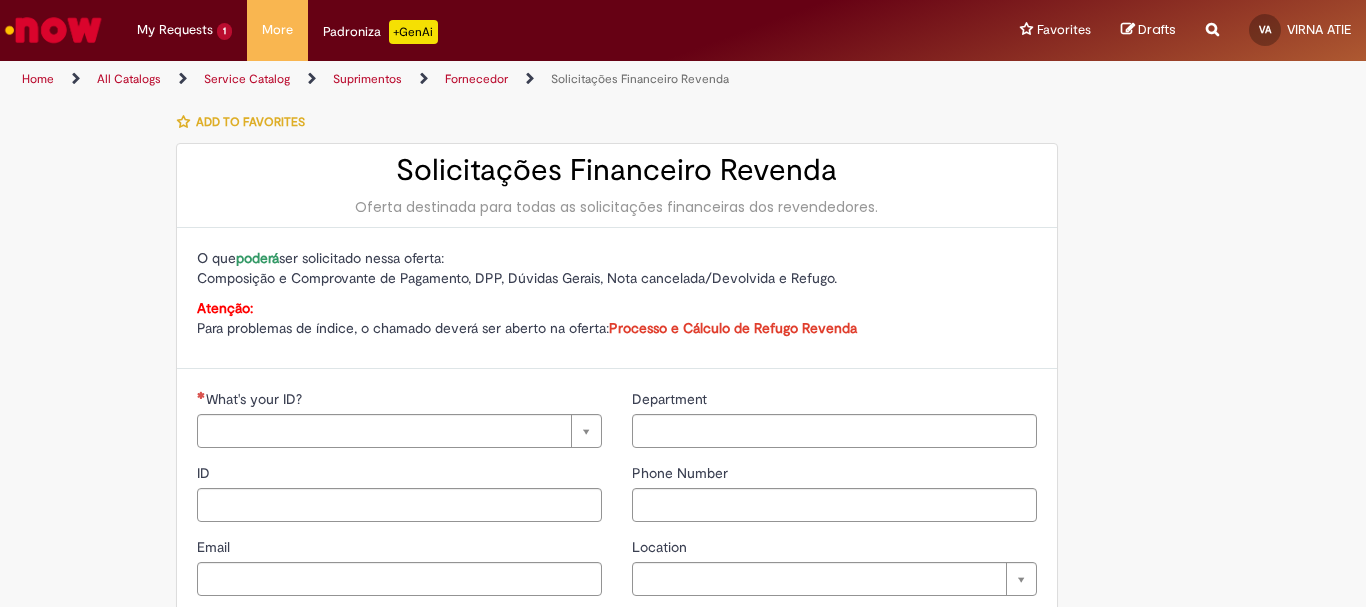 type on "**********" 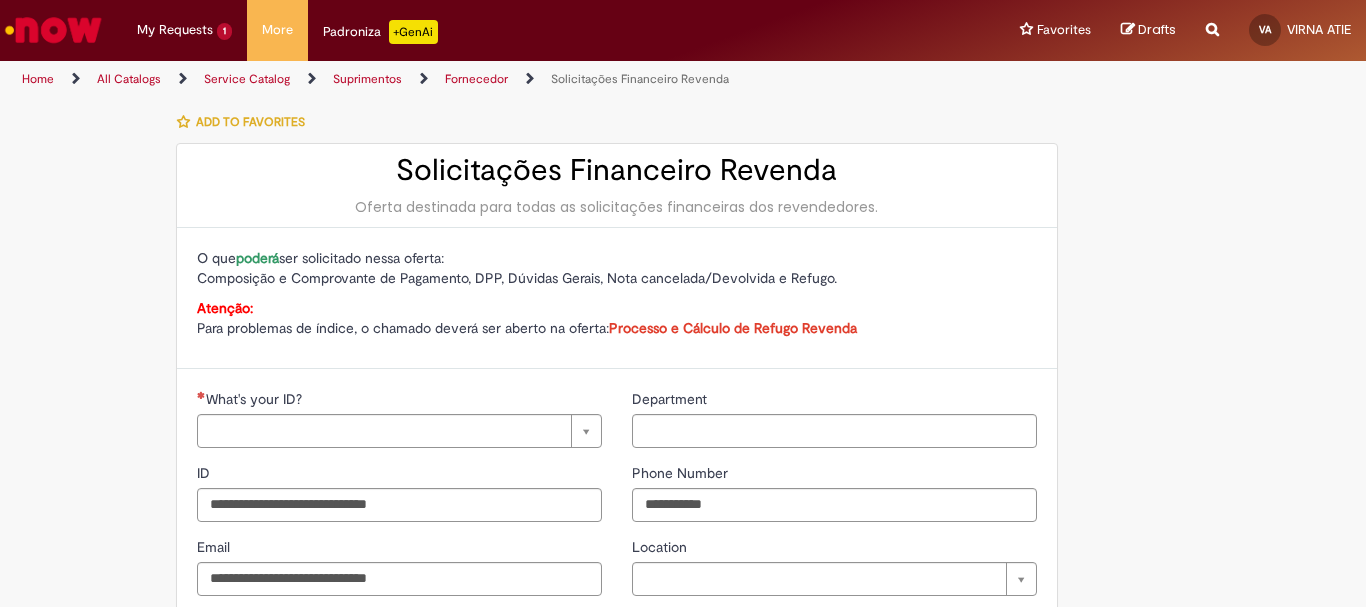 type on "**********" 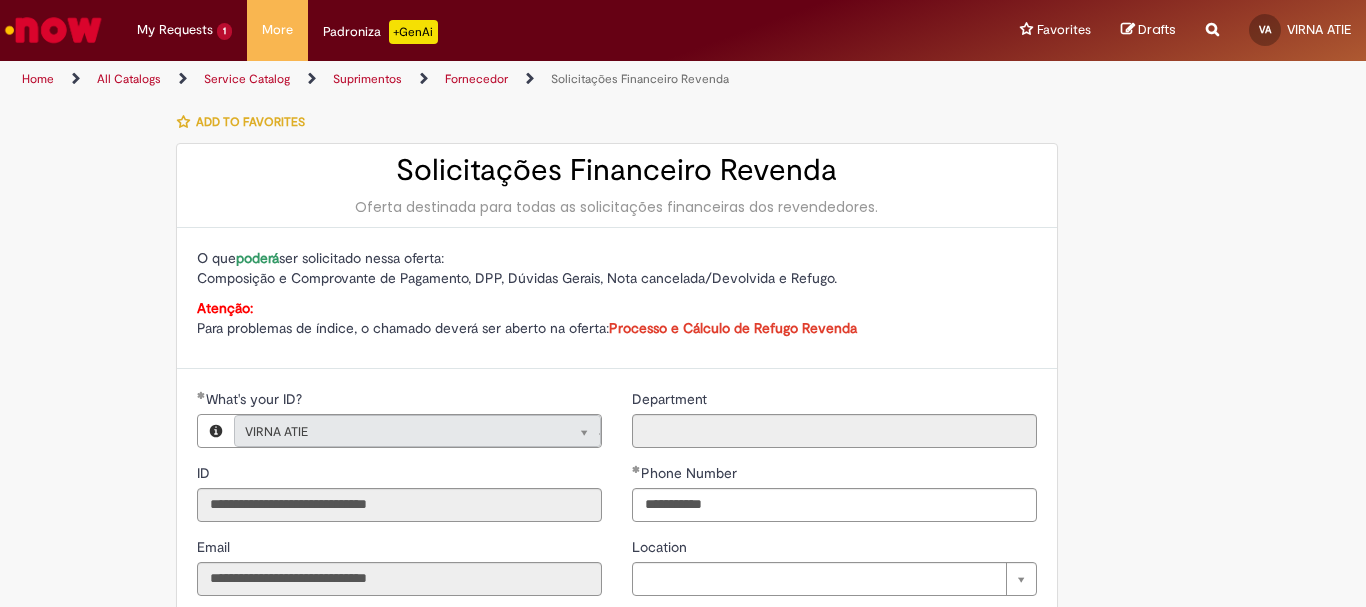 type on "**********" 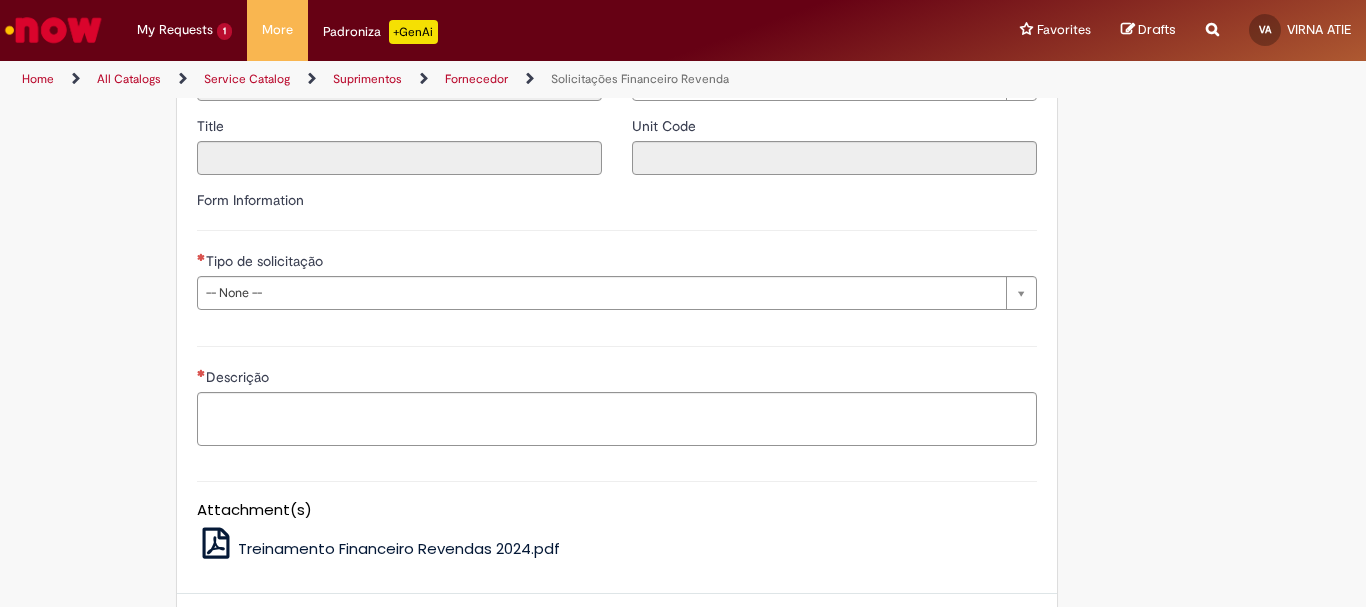 scroll, scrollTop: 533, scrollLeft: 0, axis: vertical 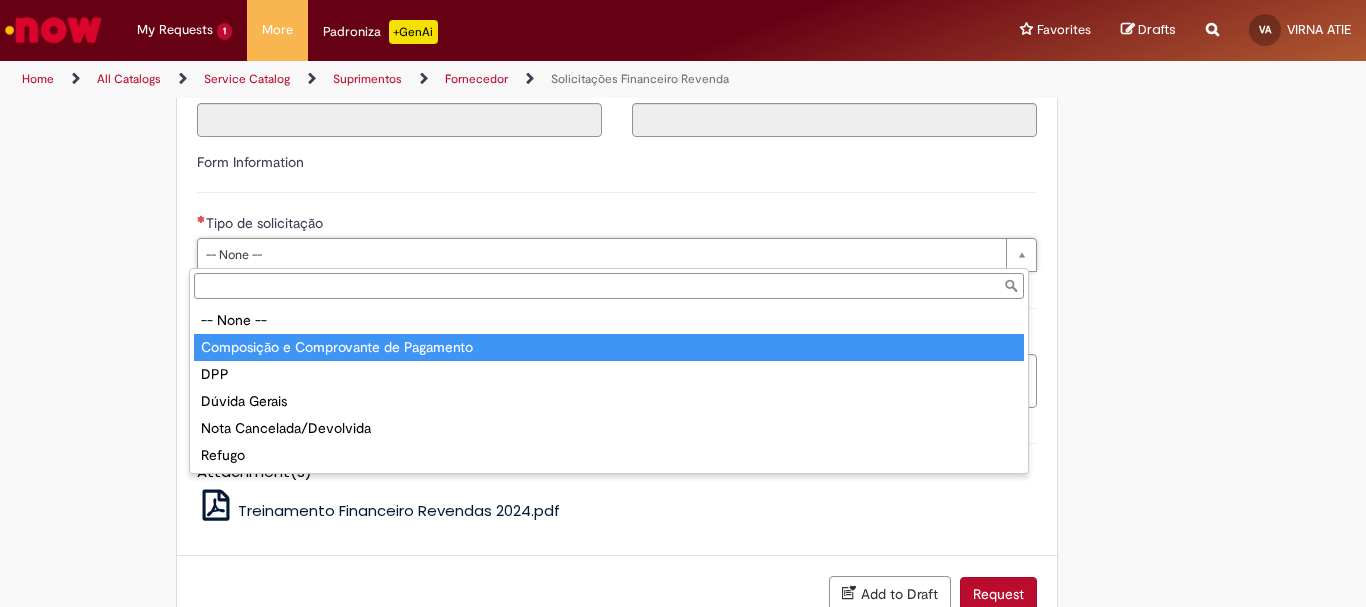 type on "**********" 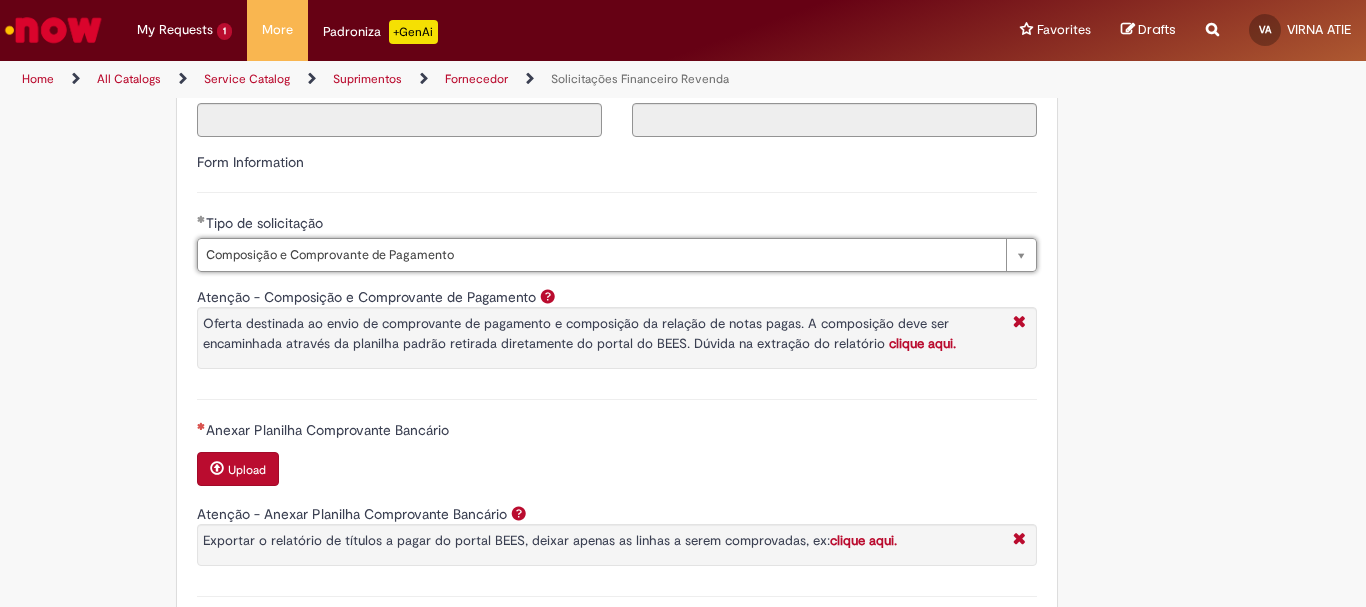 click on "Upload" at bounding box center (238, 469) 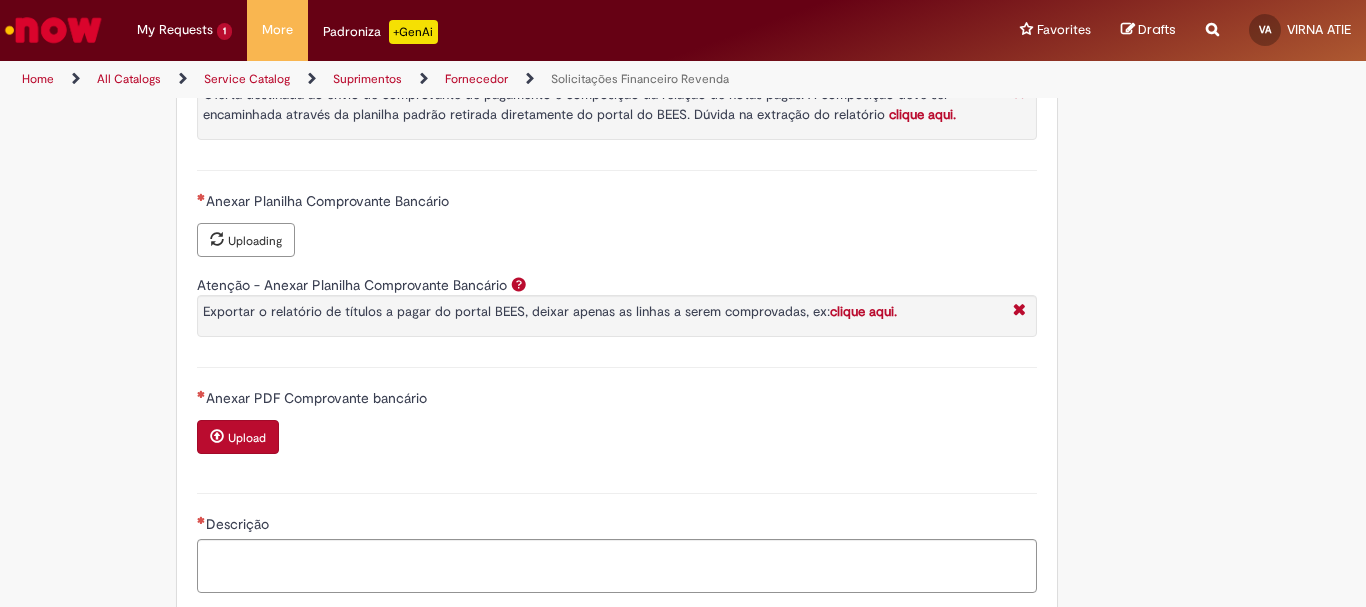 scroll, scrollTop: 800, scrollLeft: 0, axis: vertical 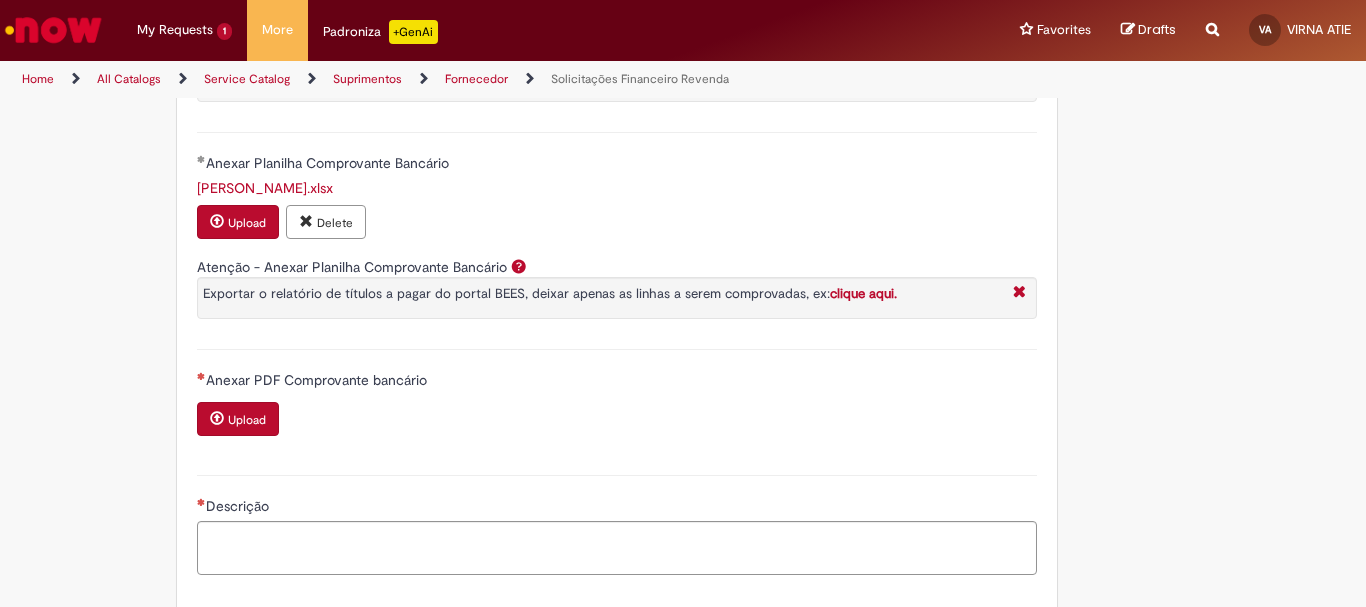 click on "Upload" at bounding box center [238, 419] 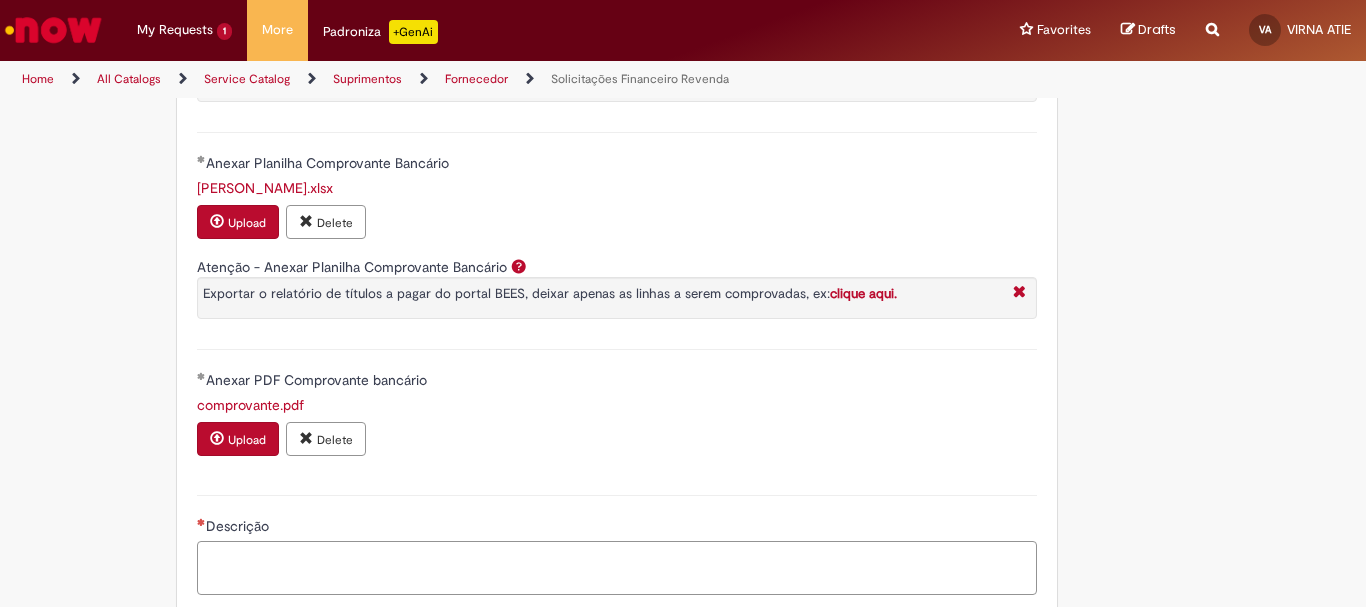 click on "Descrição" at bounding box center [617, 568] 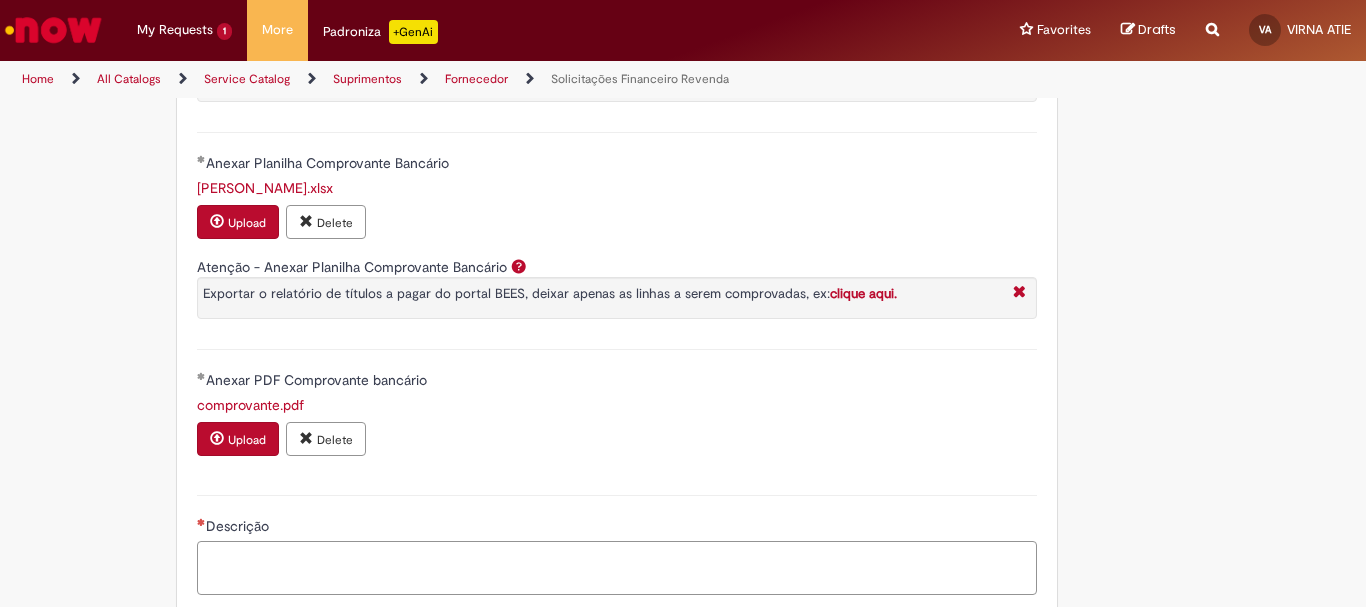 type on "*" 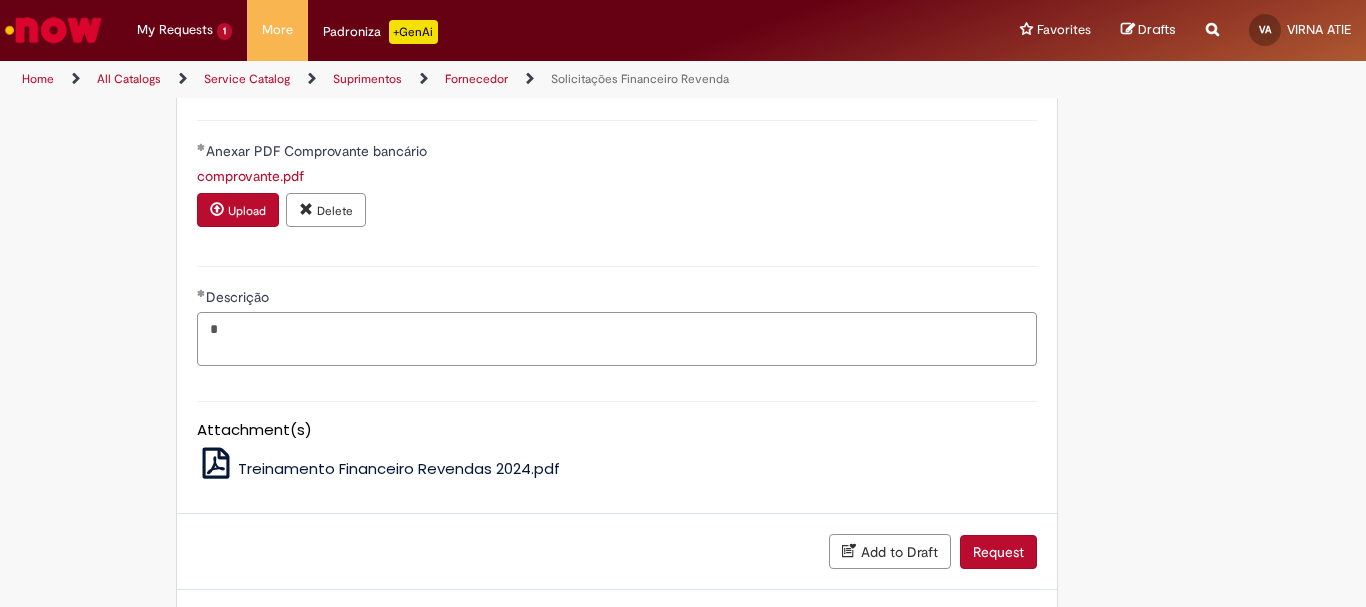 scroll, scrollTop: 1067, scrollLeft: 0, axis: vertical 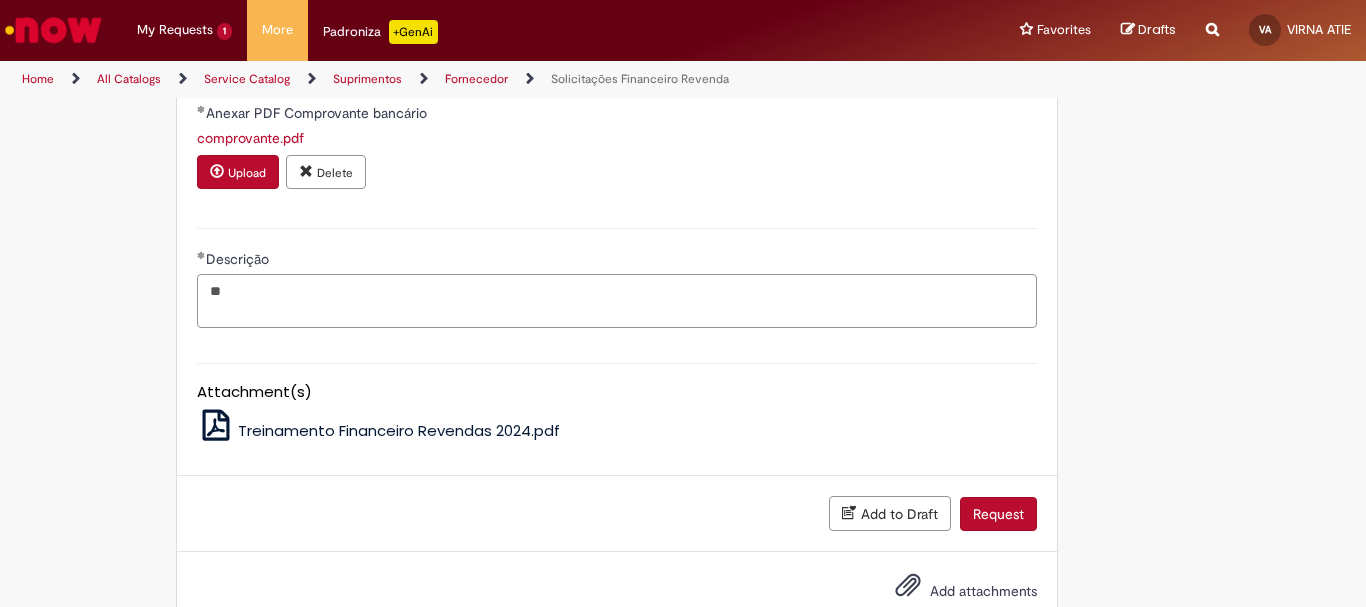 type on "*" 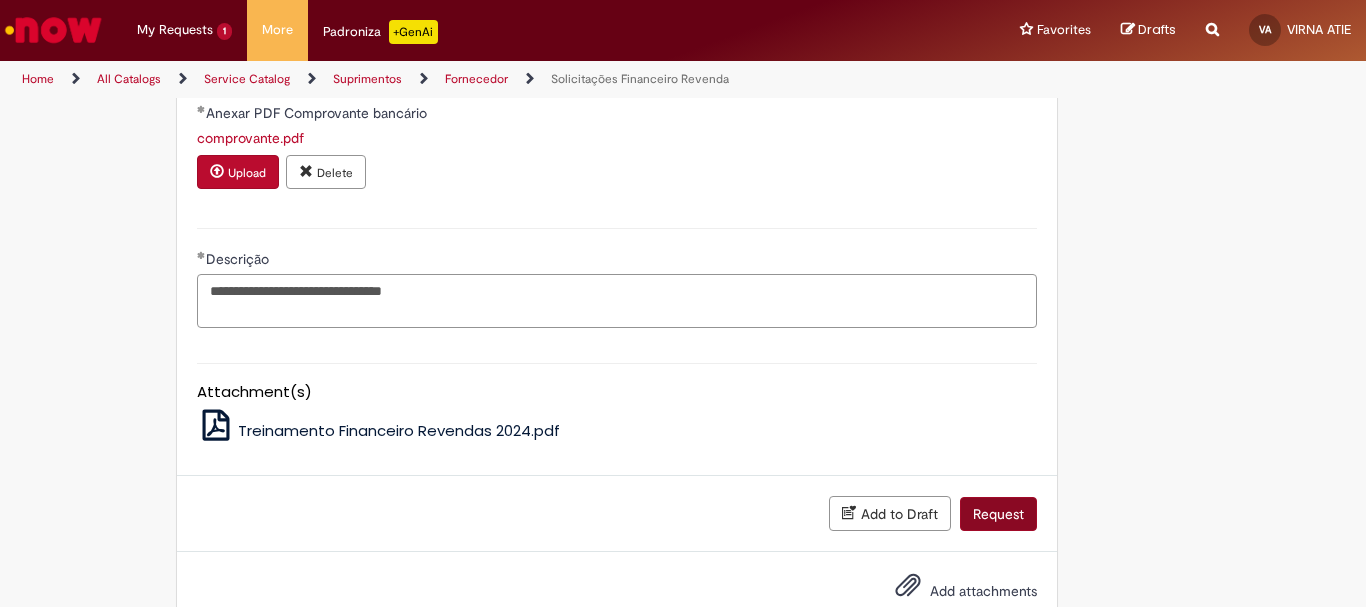 type on "**********" 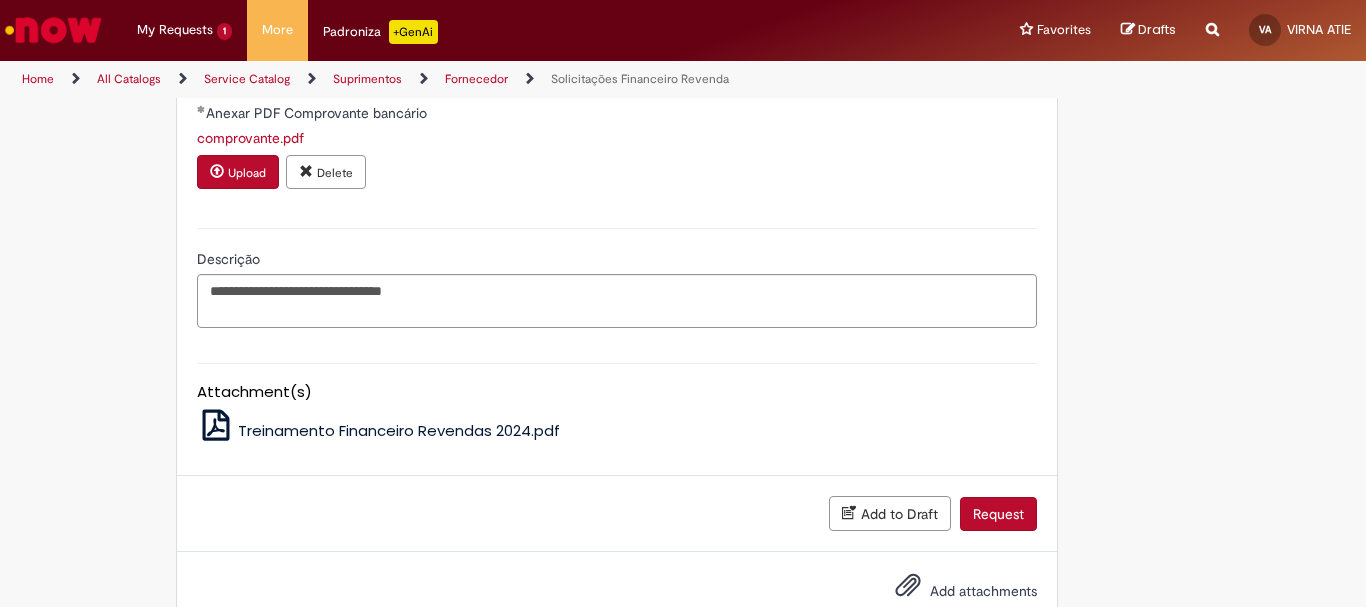 drag, startPoint x: 970, startPoint y: 509, endPoint x: 856, endPoint y: 410, distance: 150.98676 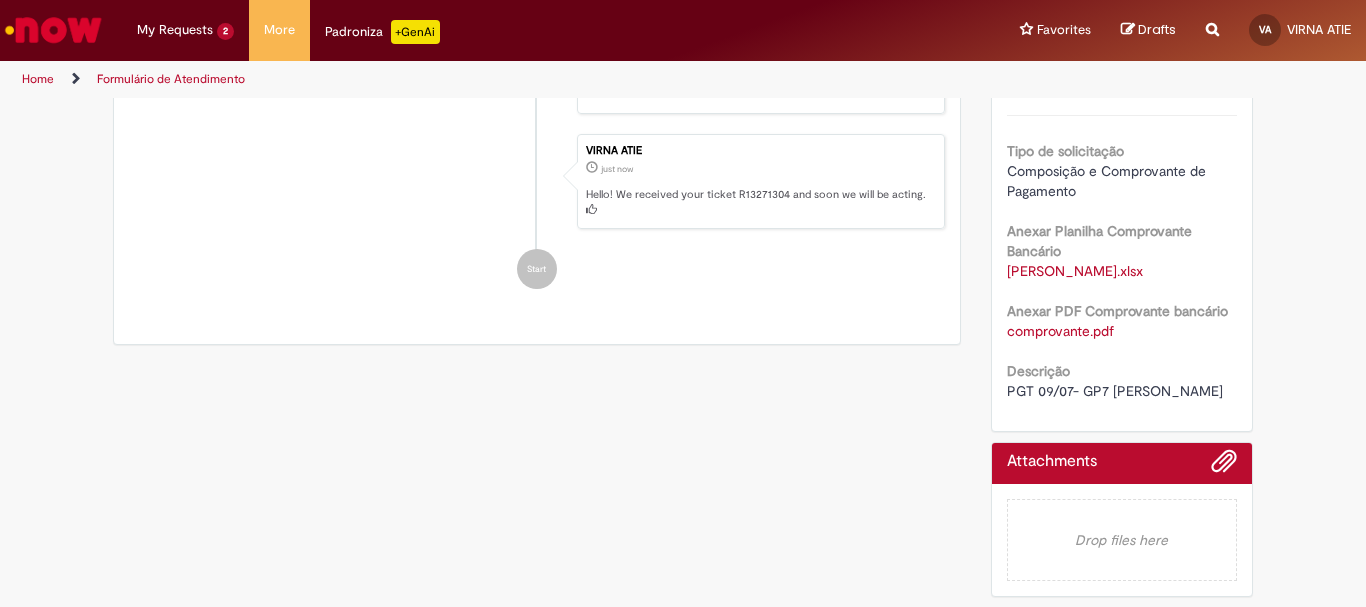 scroll, scrollTop: 0, scrollLeft: 0, axis: both 